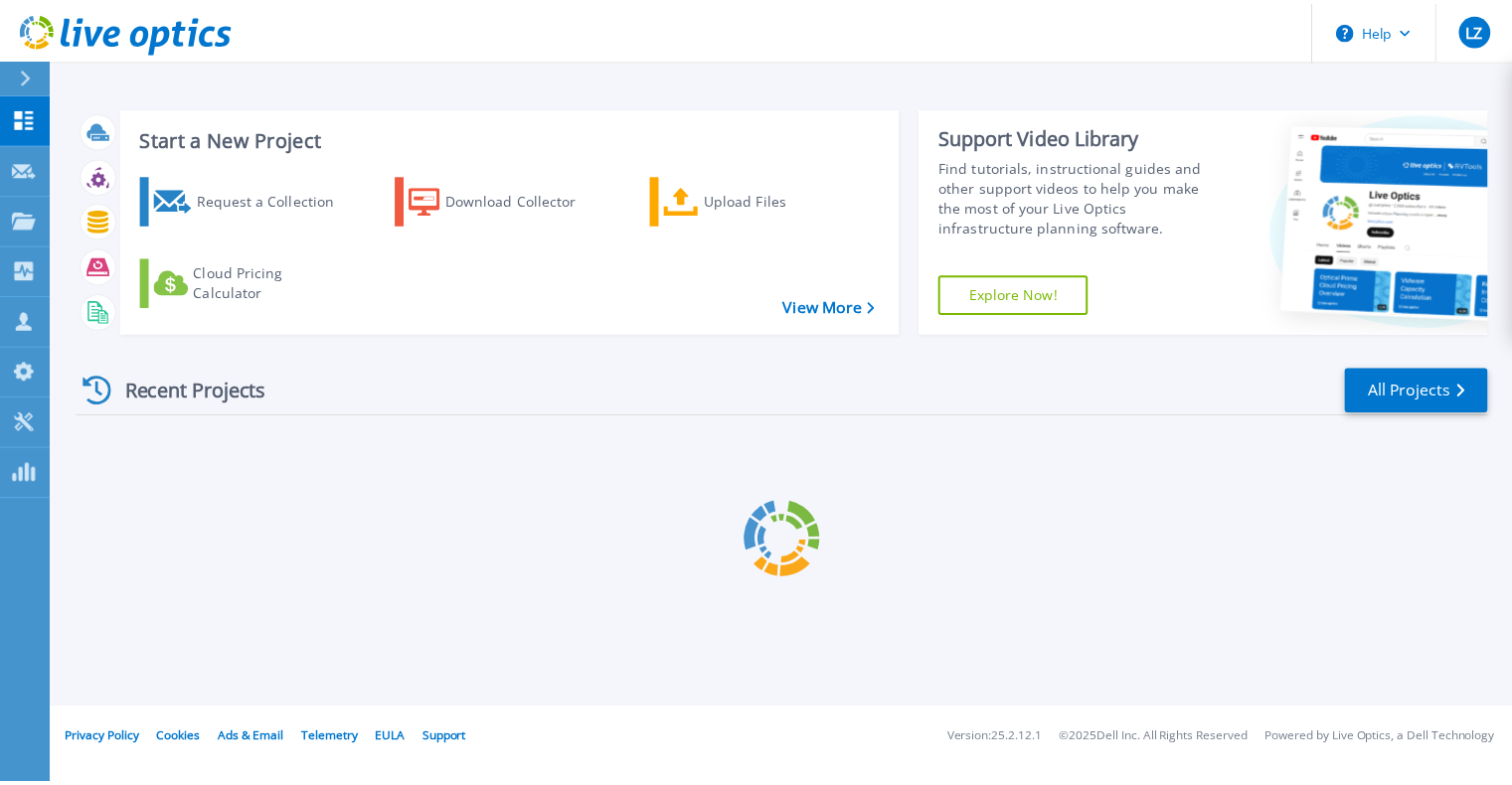 scroll, scrollTop: 0, scrollLeft: 0, axis: both 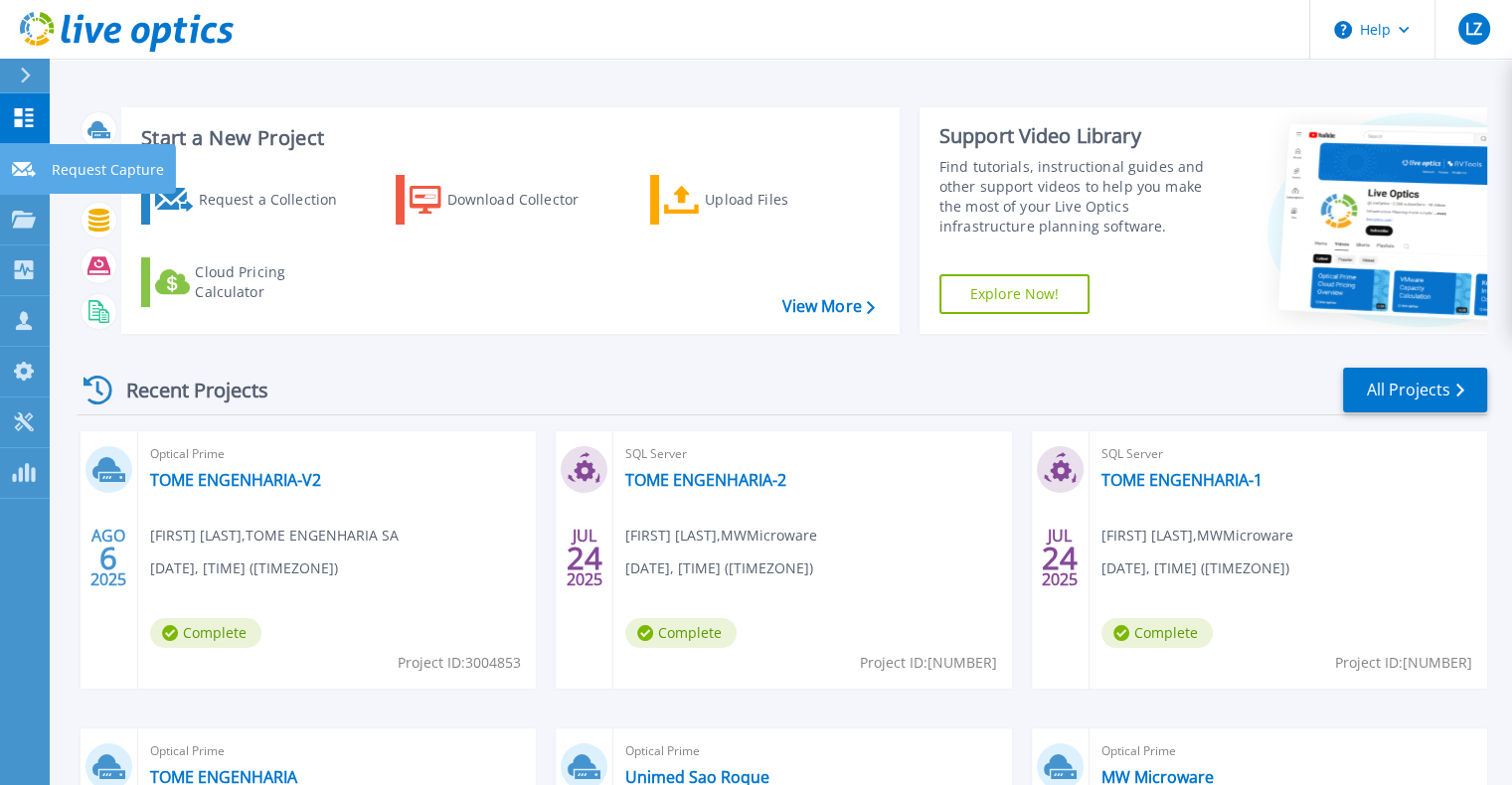 click 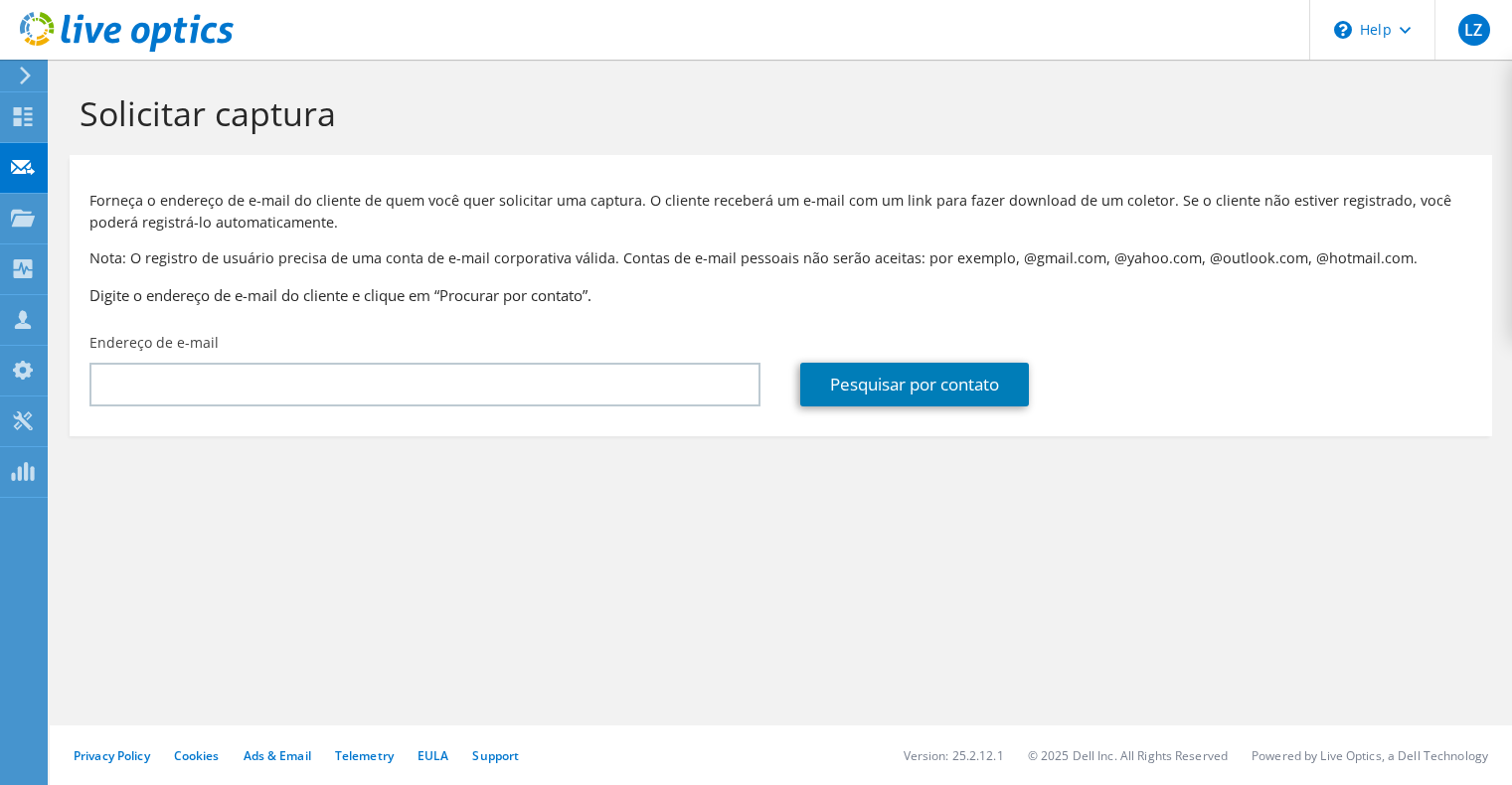 scroll, scrollTop: 0, scrollLeft: 0, axis: both 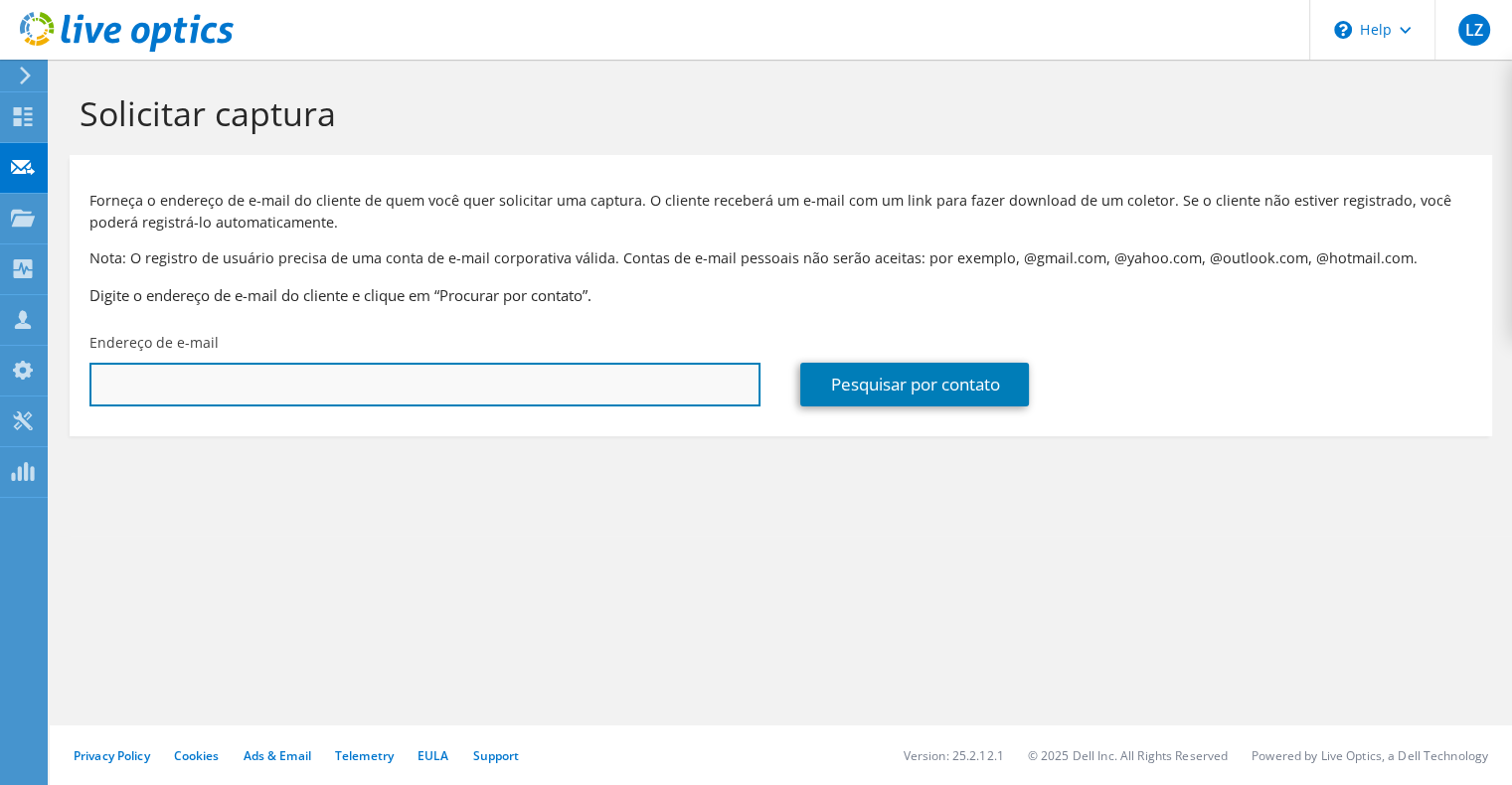 click at bounding box center (424, 385) 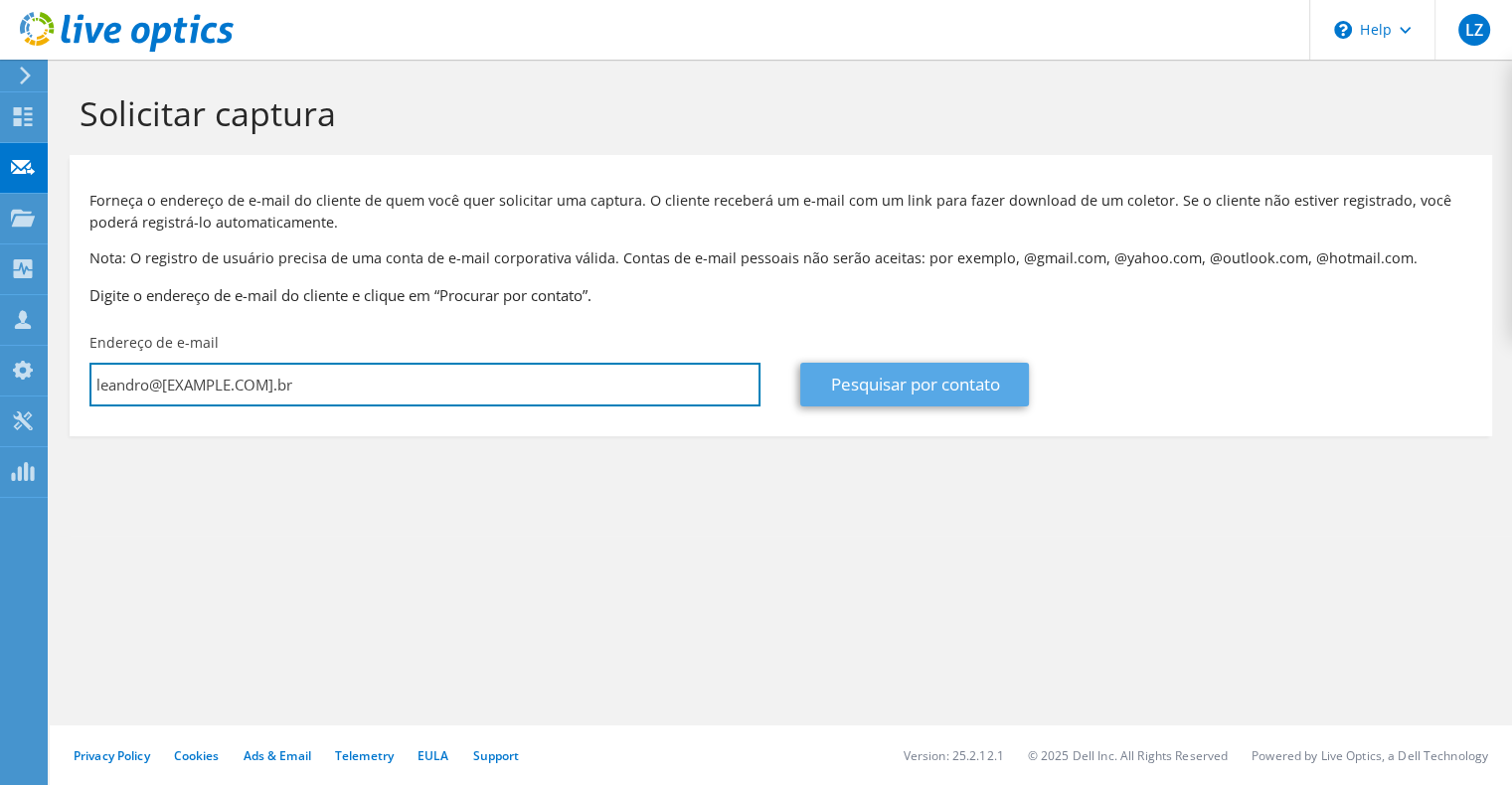 type on "leandro@[EXAMPLE.COM].br" 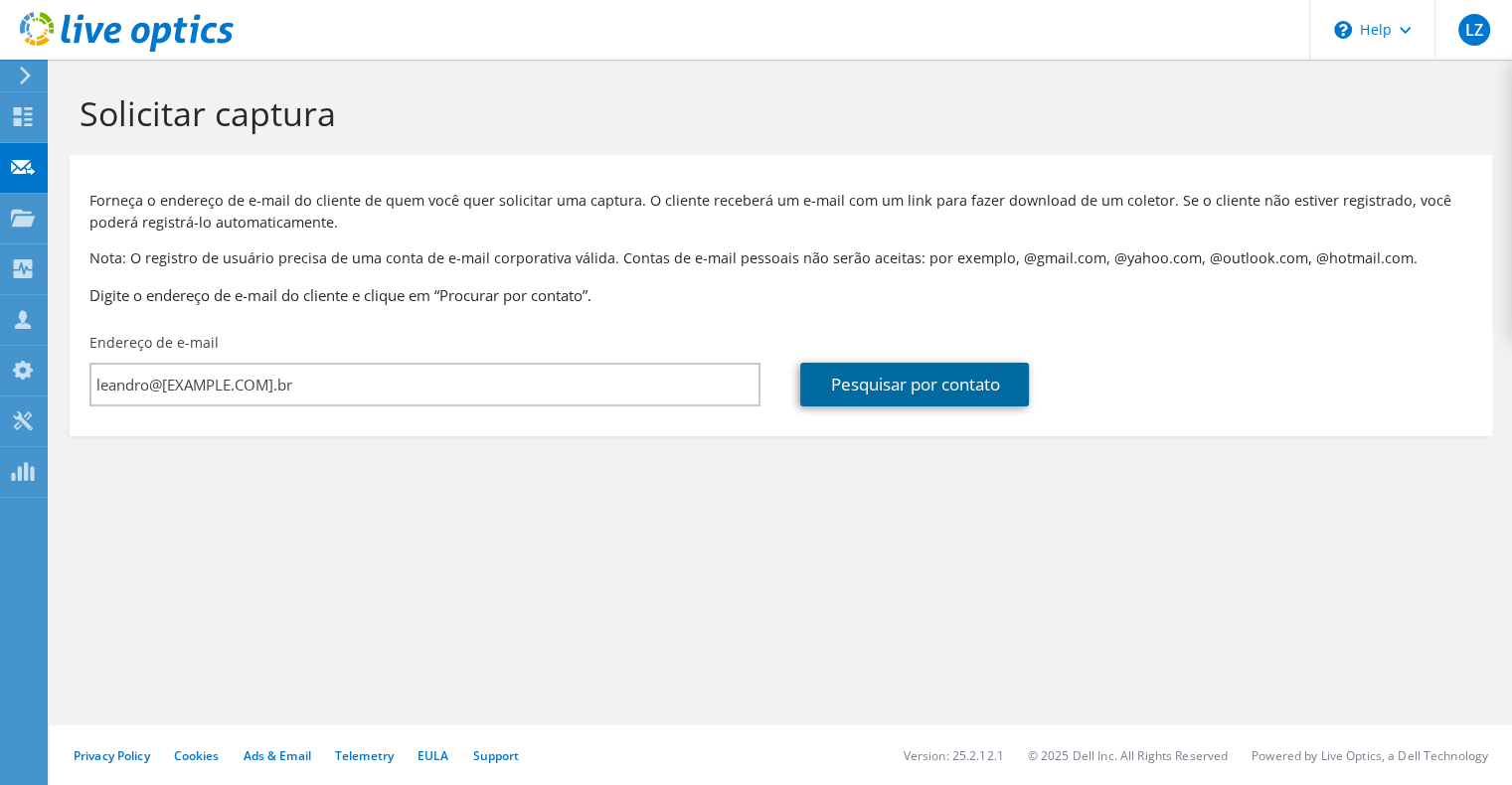 click on "Pesquisar por contato" at bounding box center [915, 385] 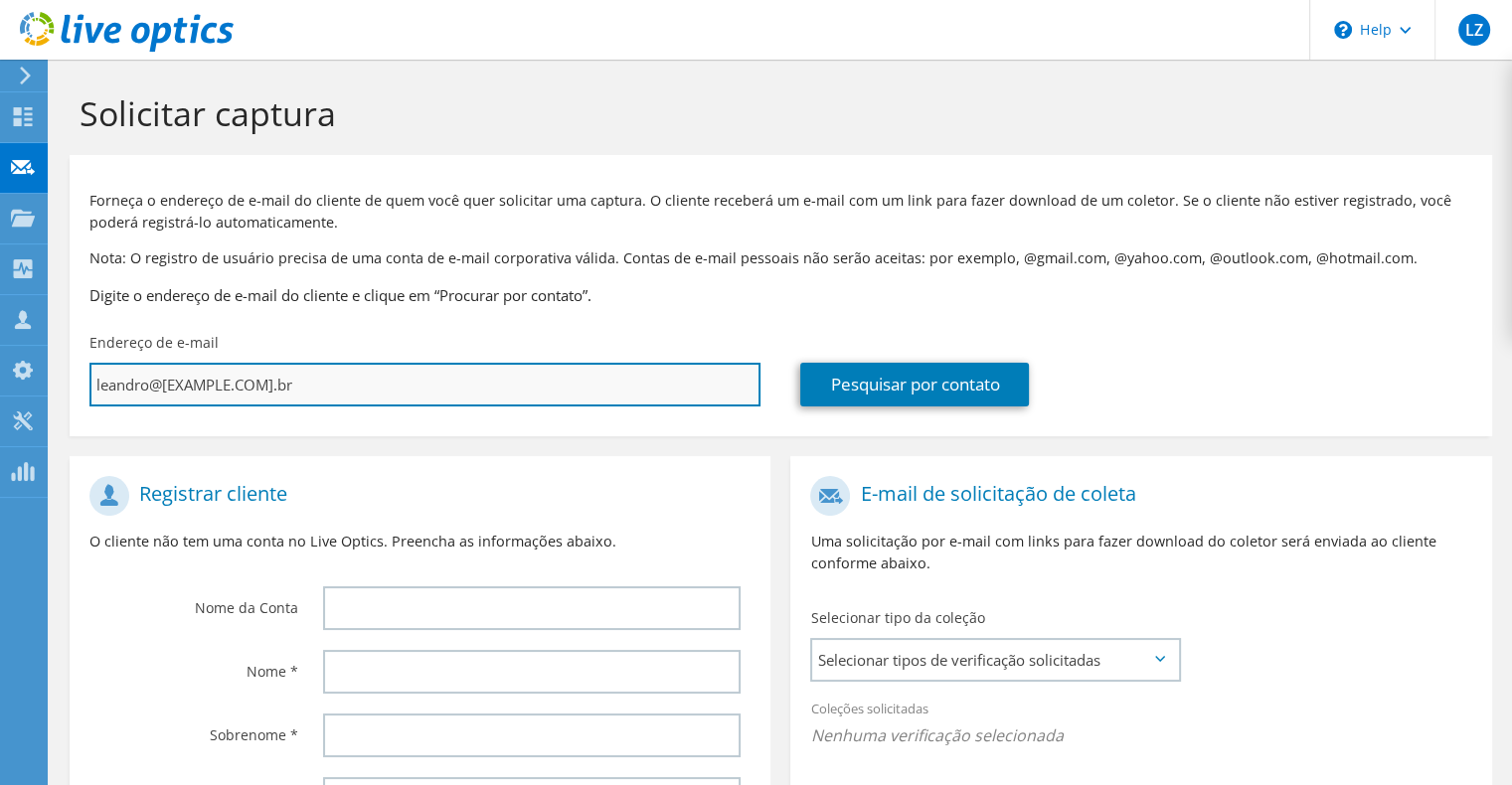 click on "leandro@[EXAMPLE.COM].br" at bounding box center [424, 385] 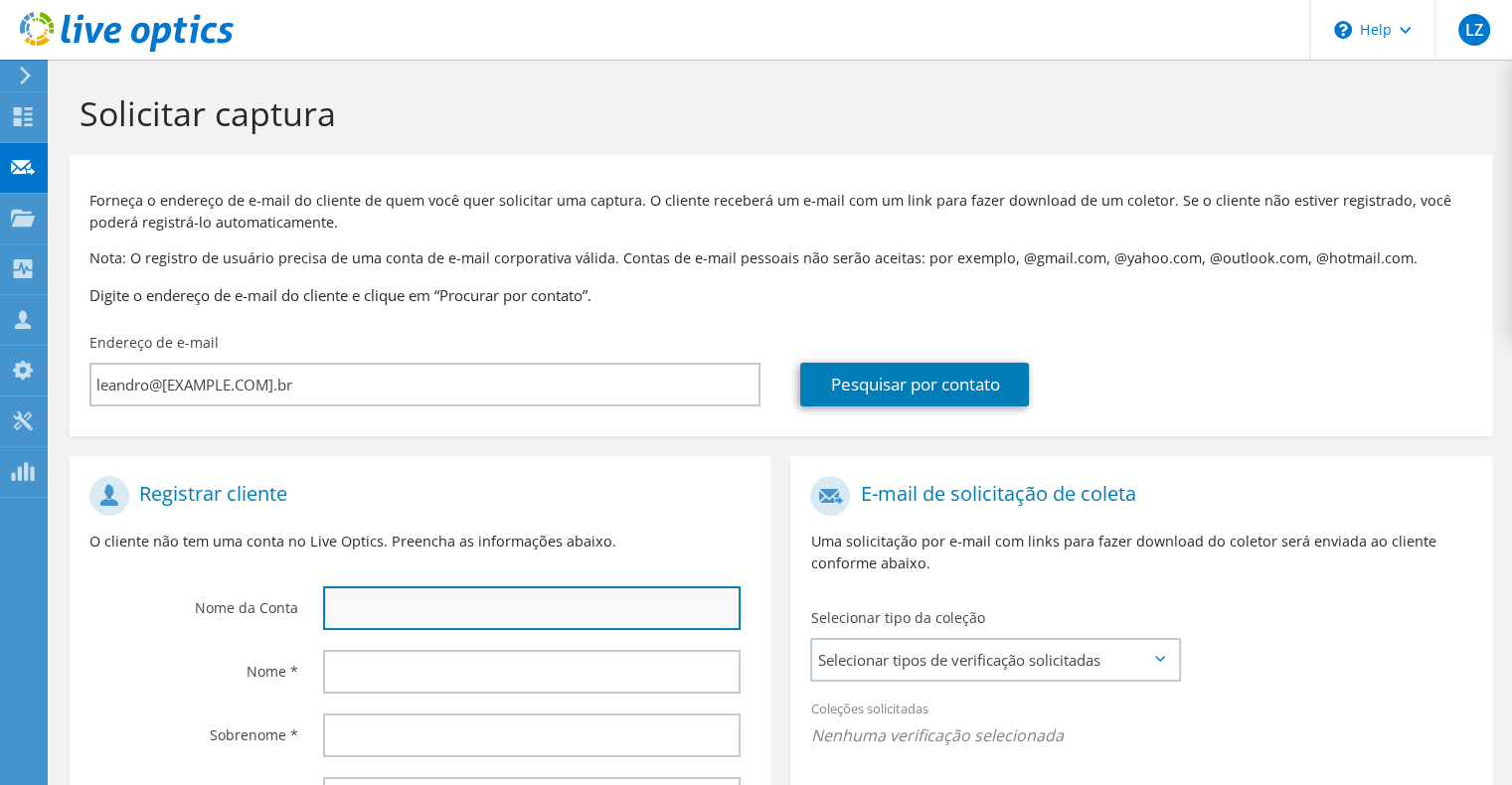 click at bounding box center [532, 608] 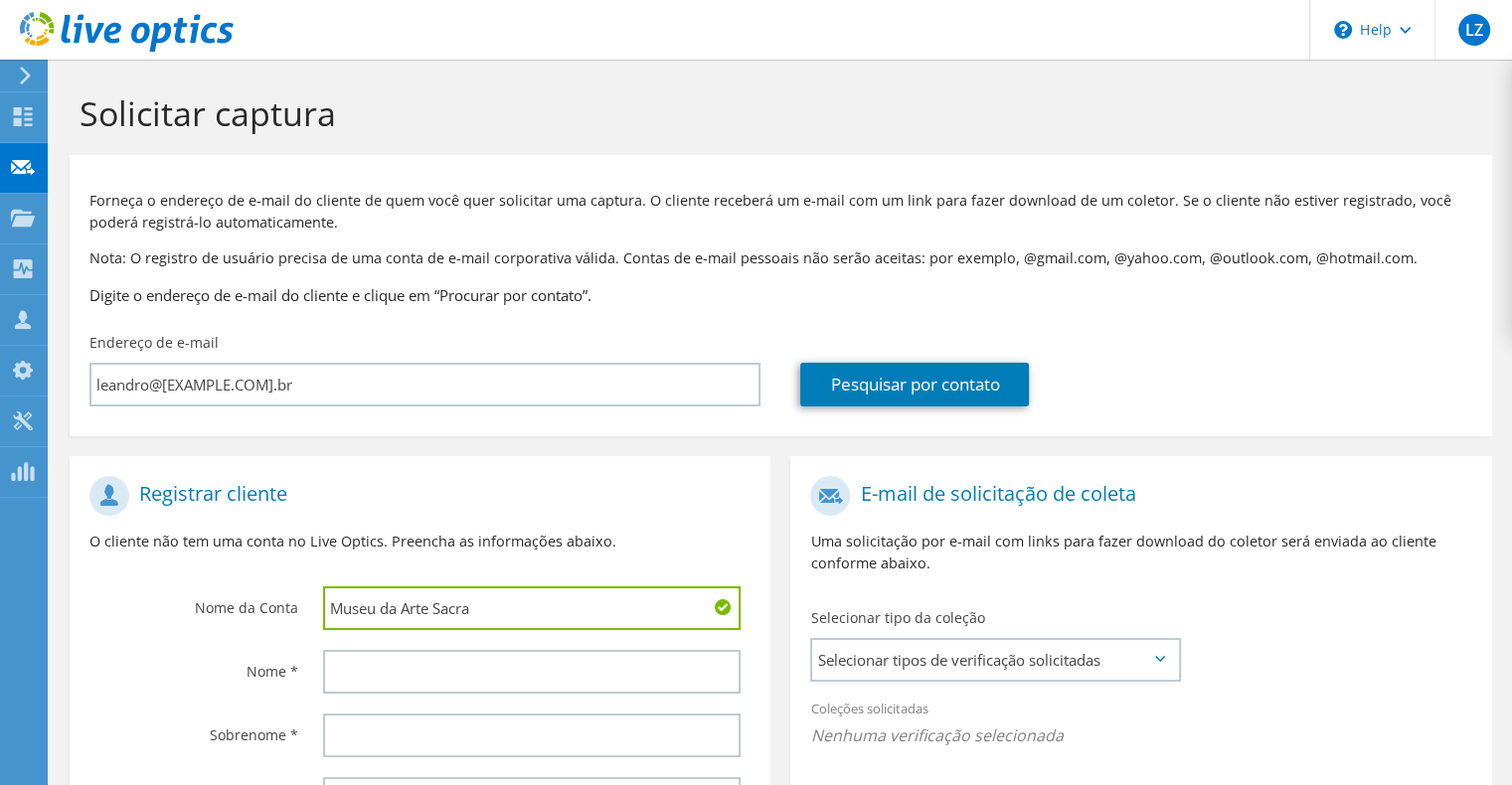 type on "Museu da Arte Sacra" 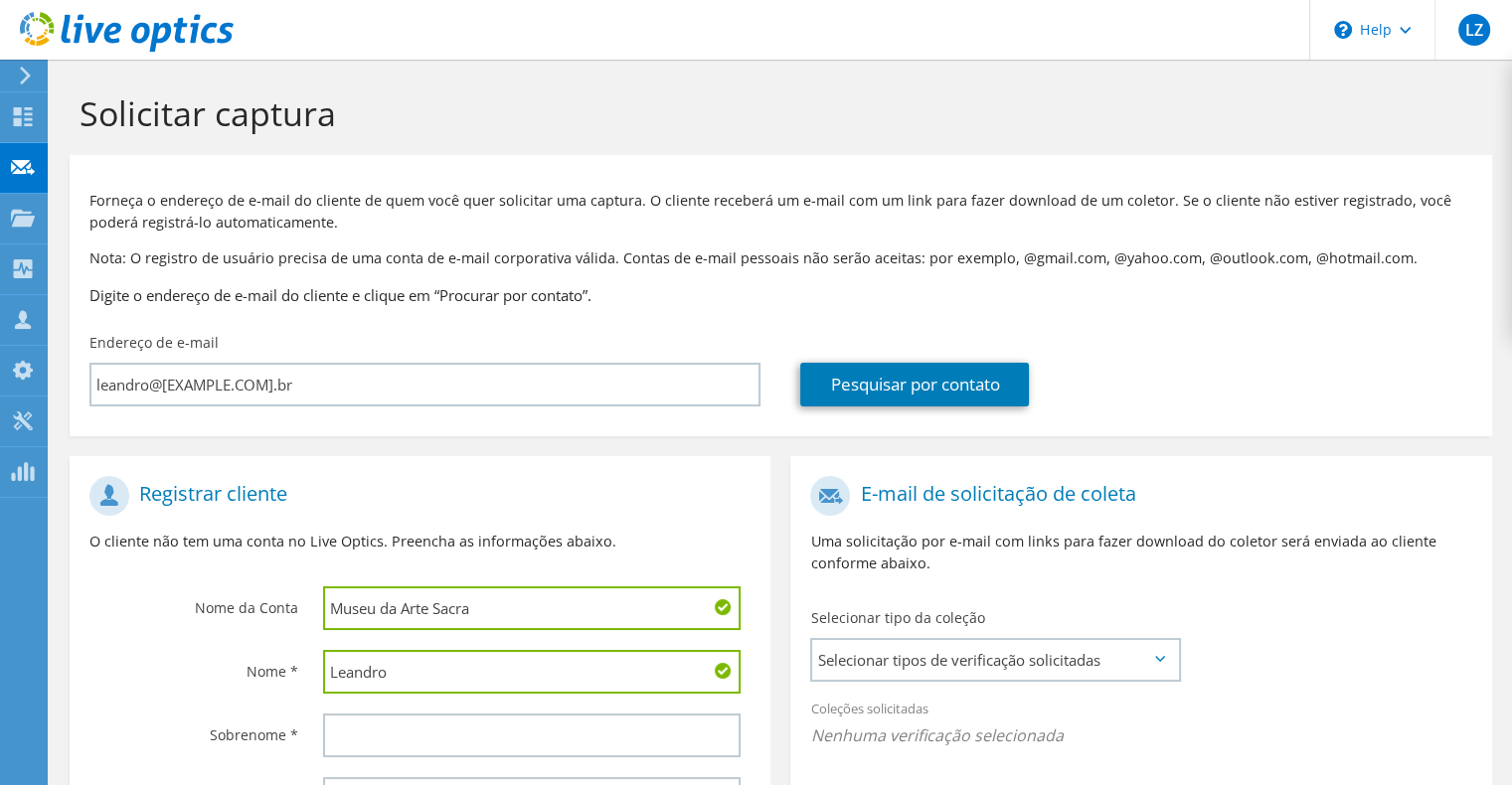 type on "Leandro" 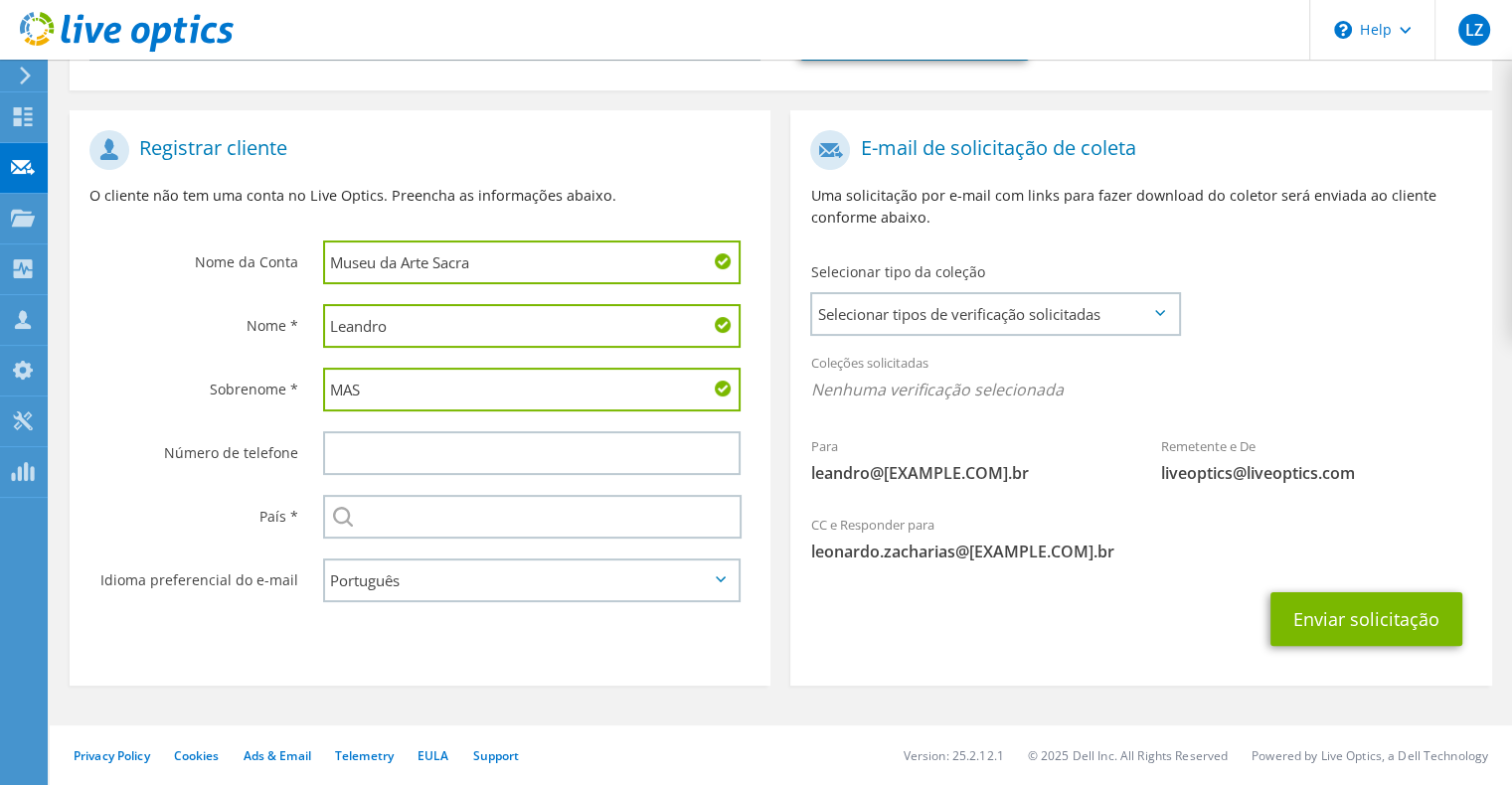 scroll, scrollTop: 346, scrollLeft: 0, axis: vertical 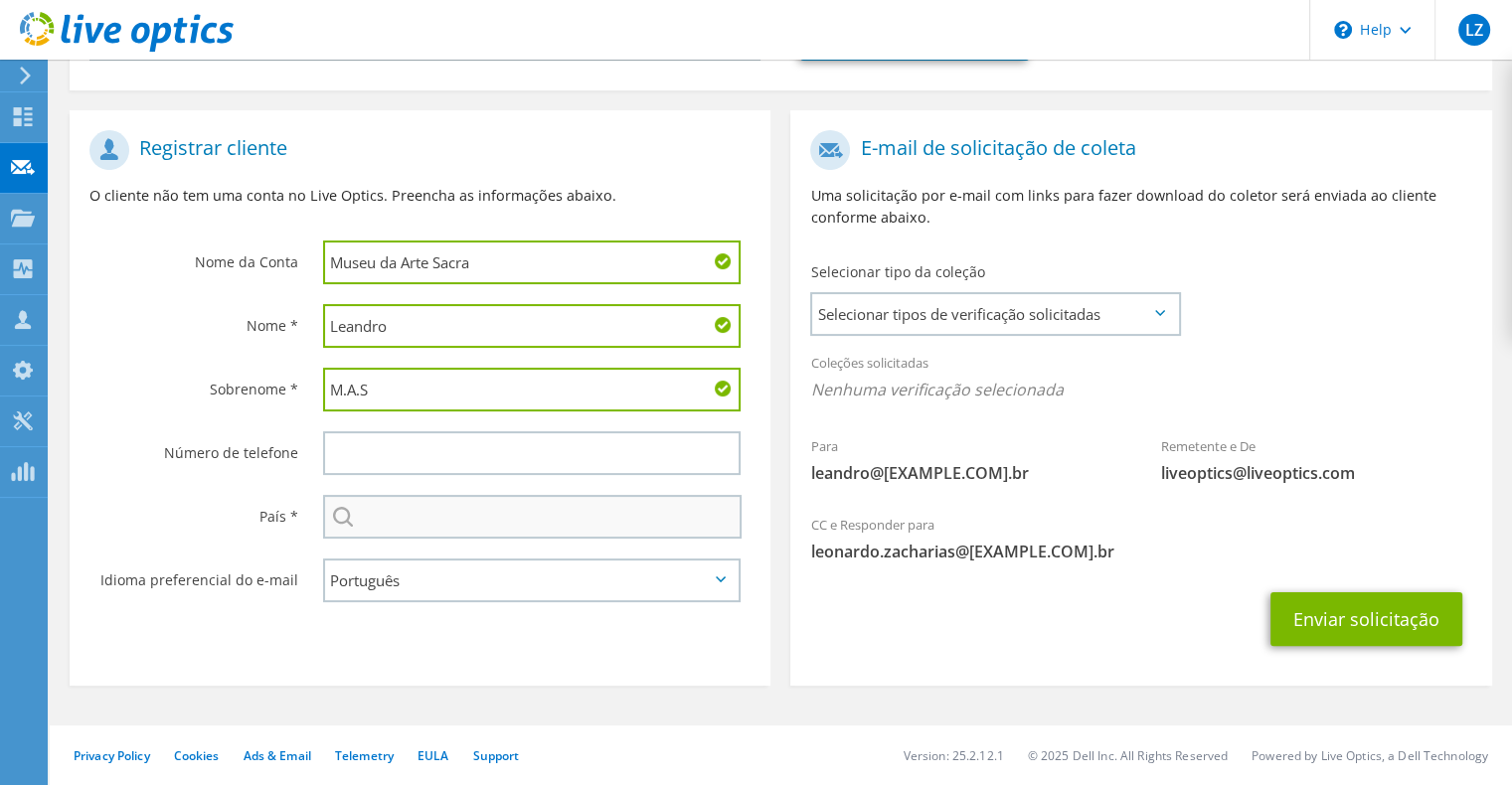 type on "M.A.S" 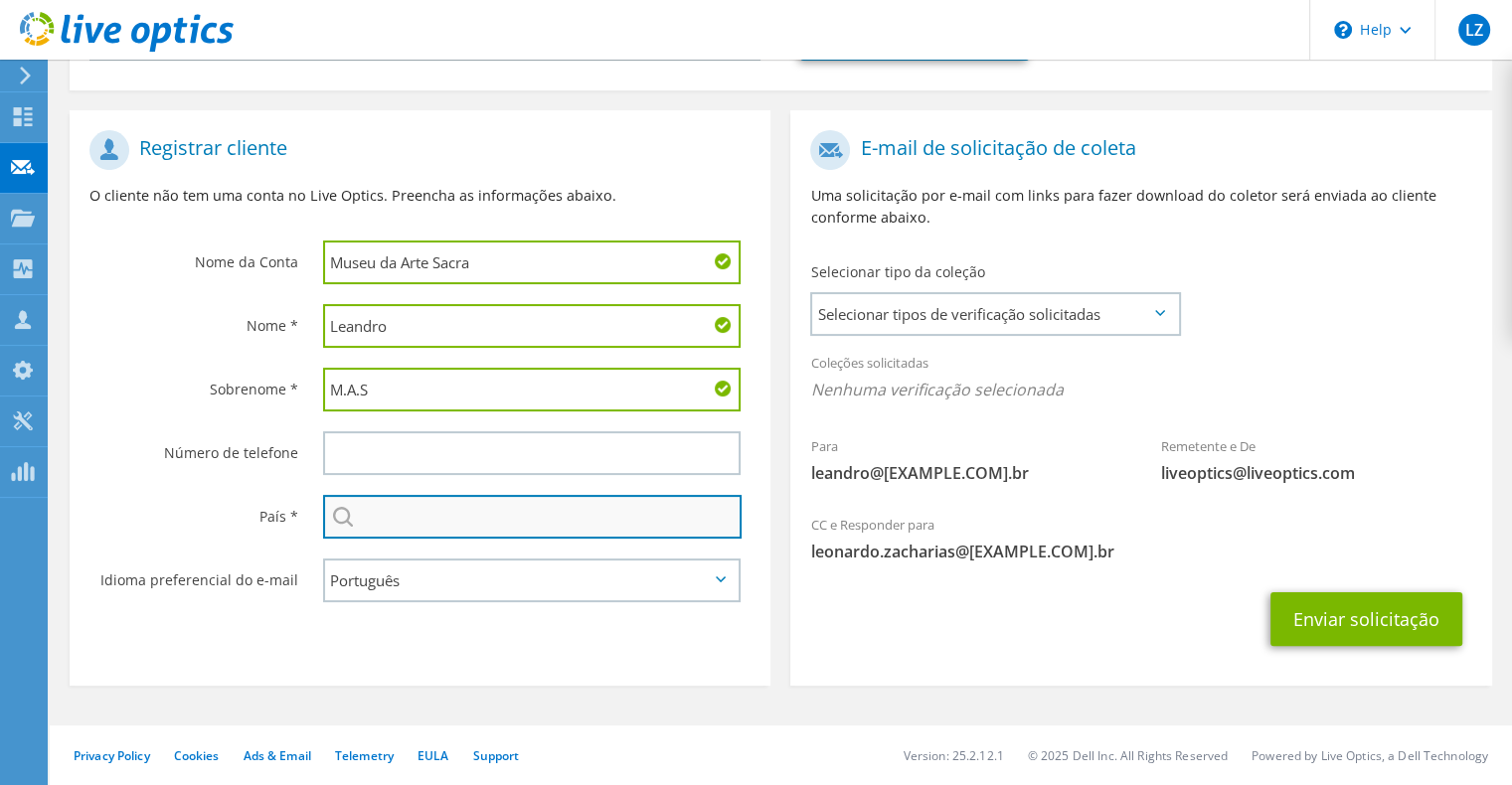 click at bounding box center (532, 517) 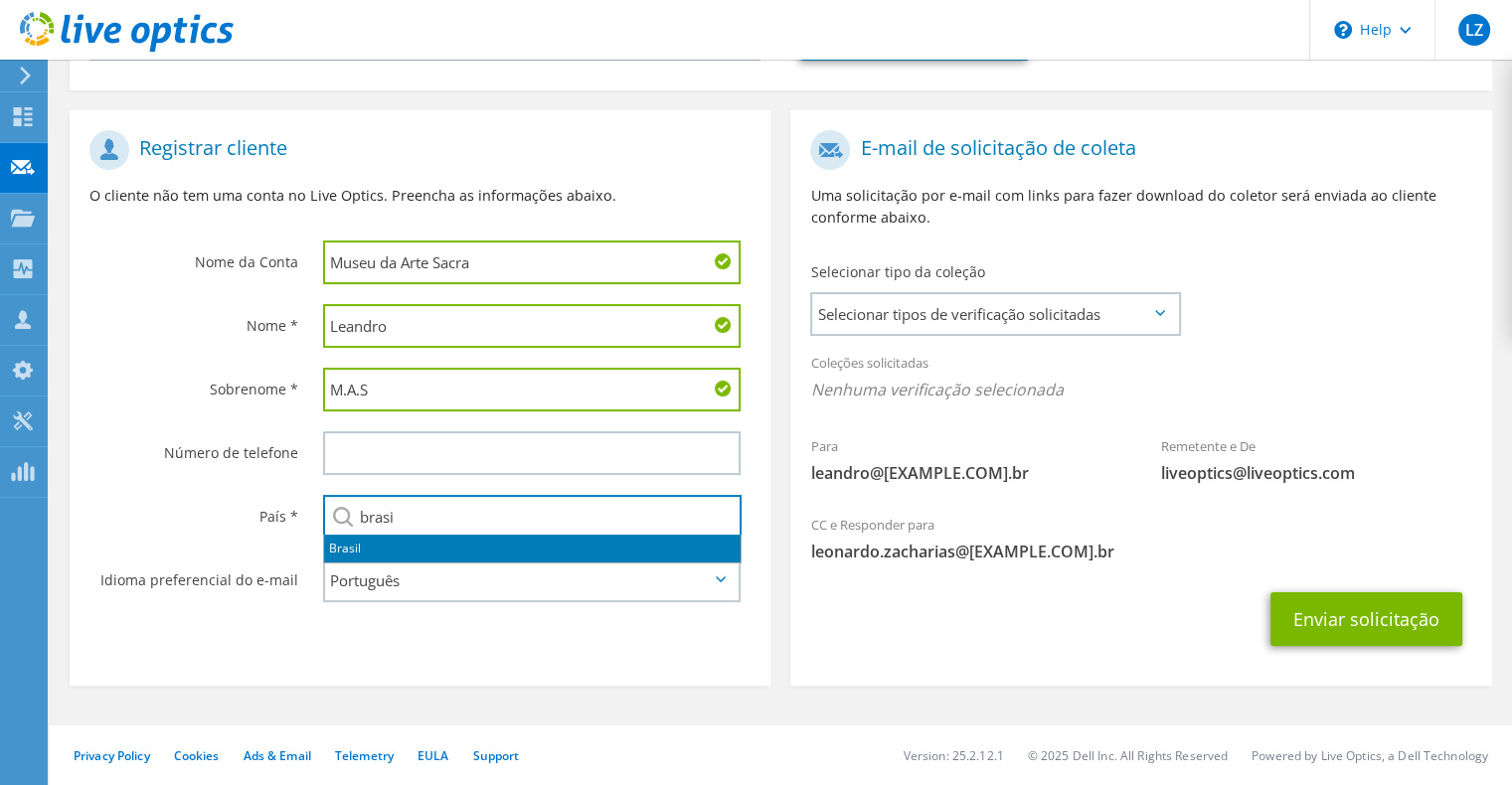 click on "Brasil" at bounding box center (532, 549) 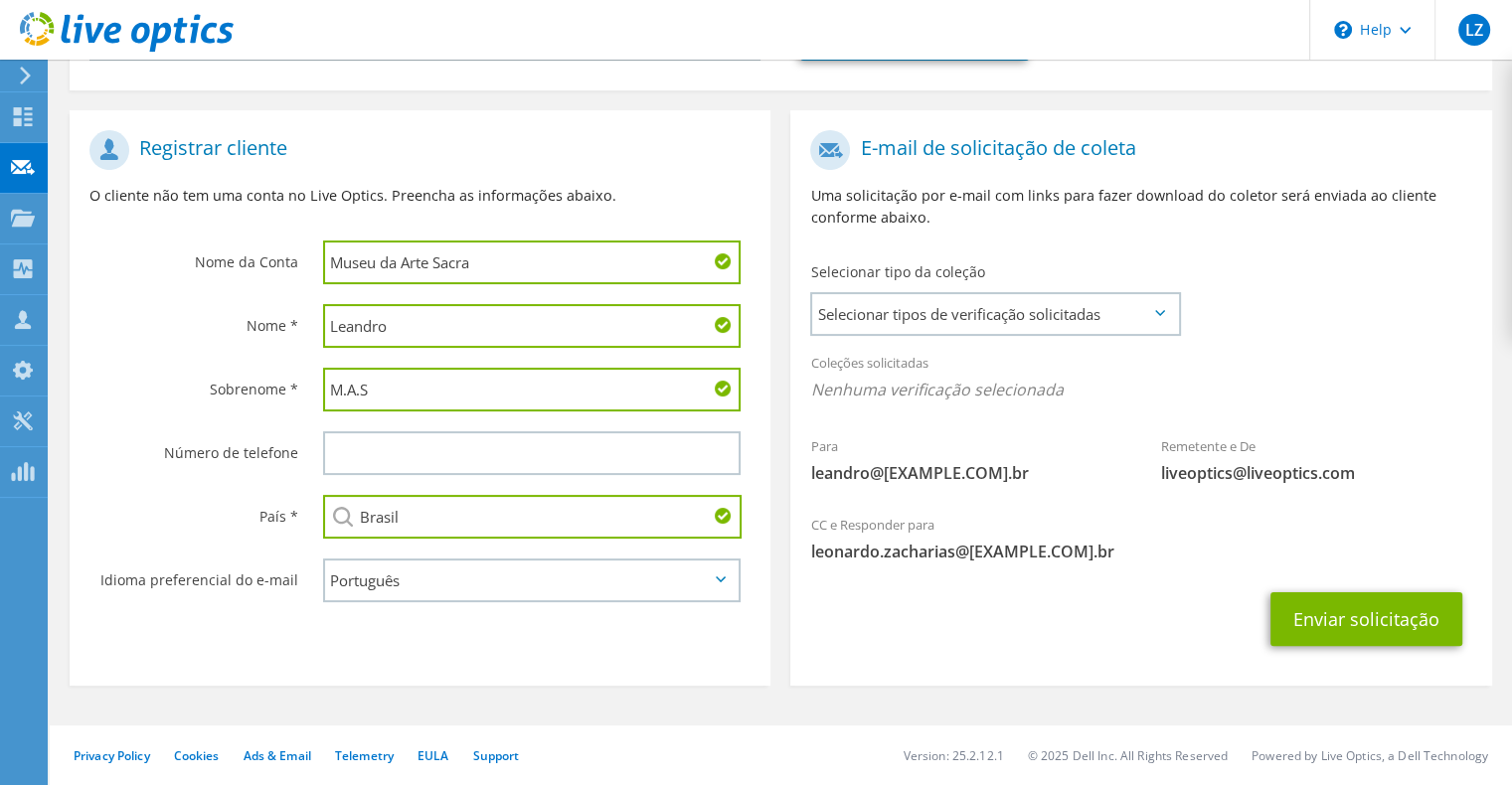 type on "Brasil" 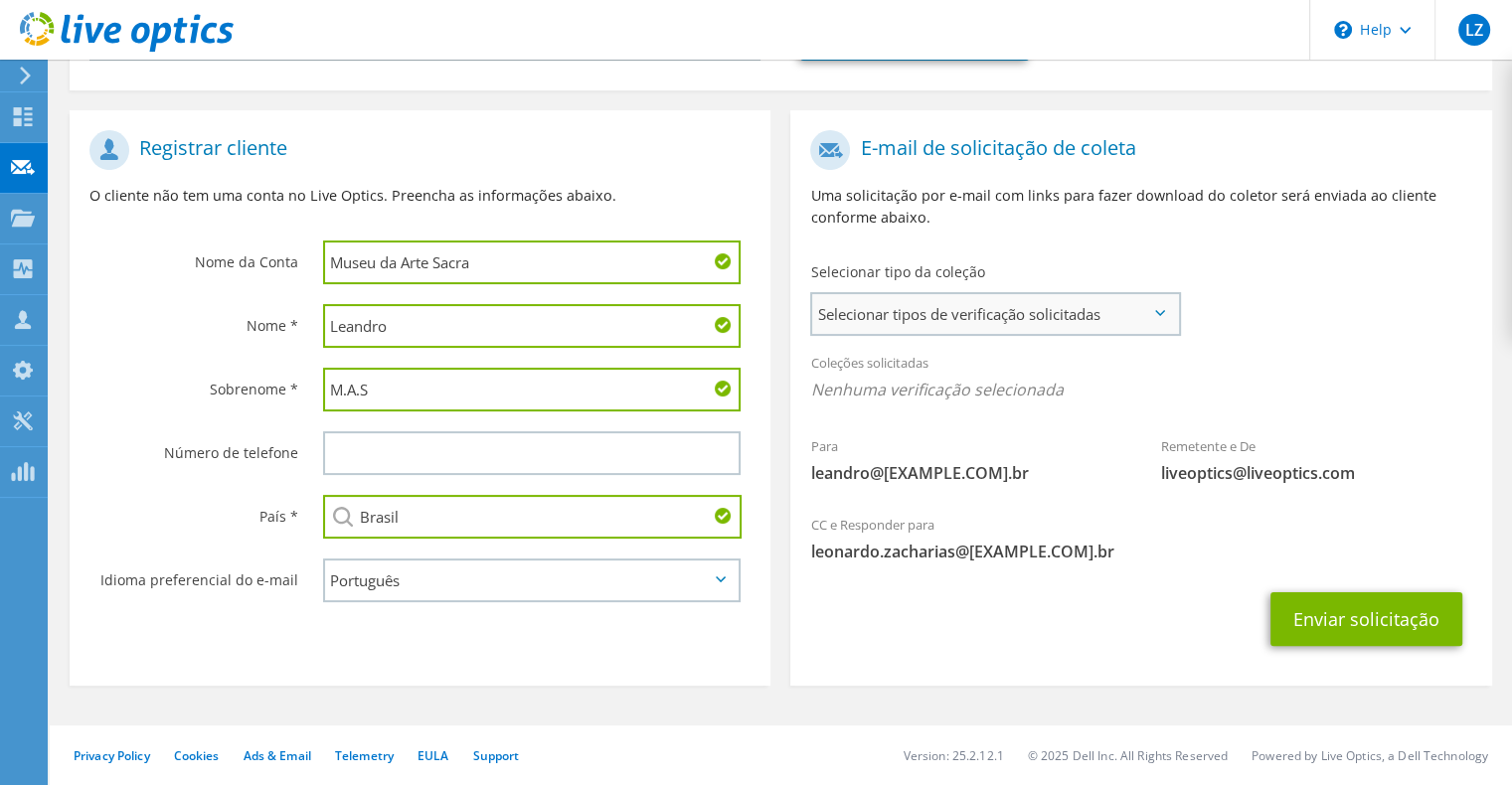 click on "Selecionar tipos de verificação solicitadas" at bounding box center [995, 314] 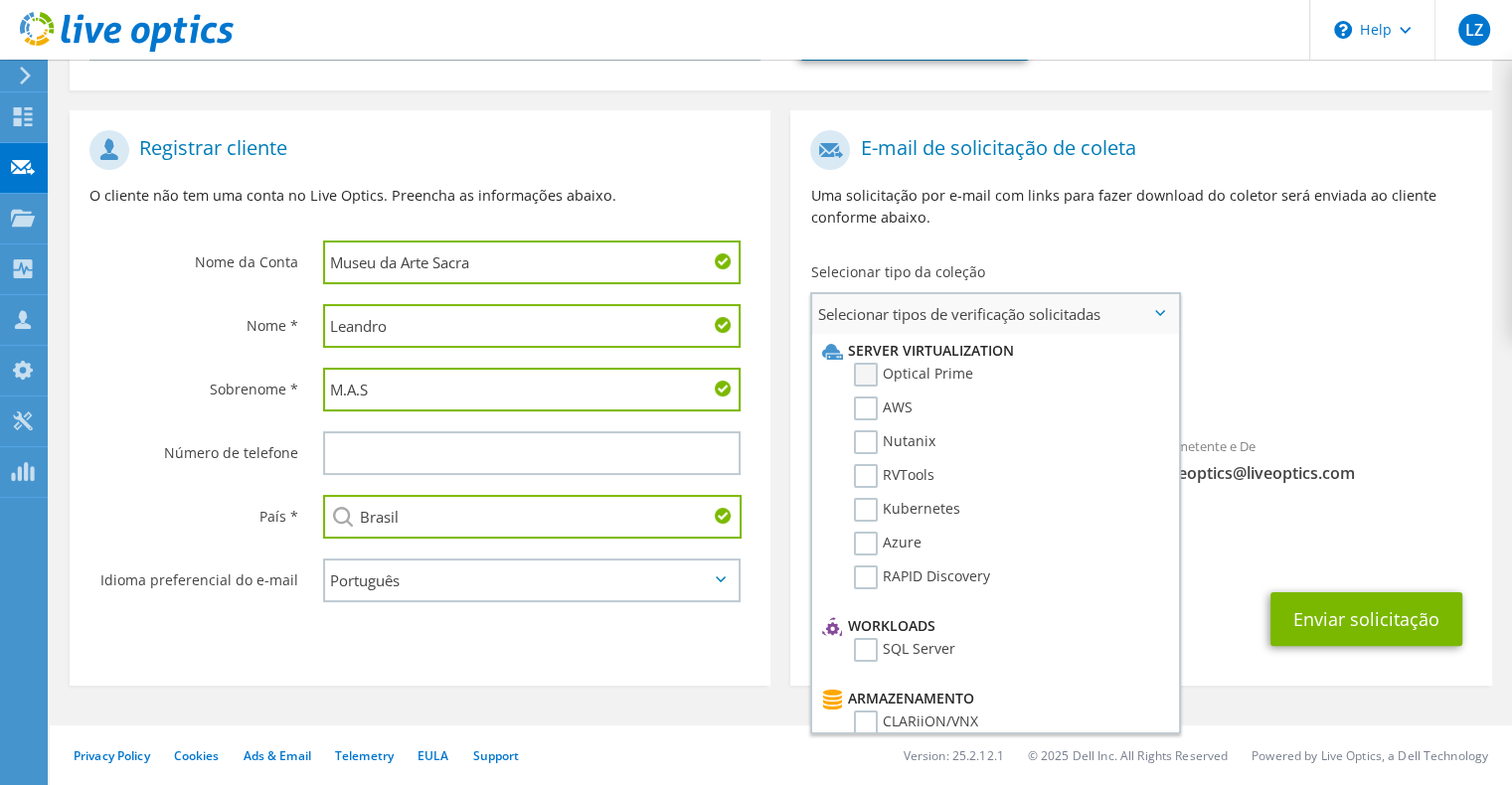click on "Optical Prime" at bounding box center (914, 375) 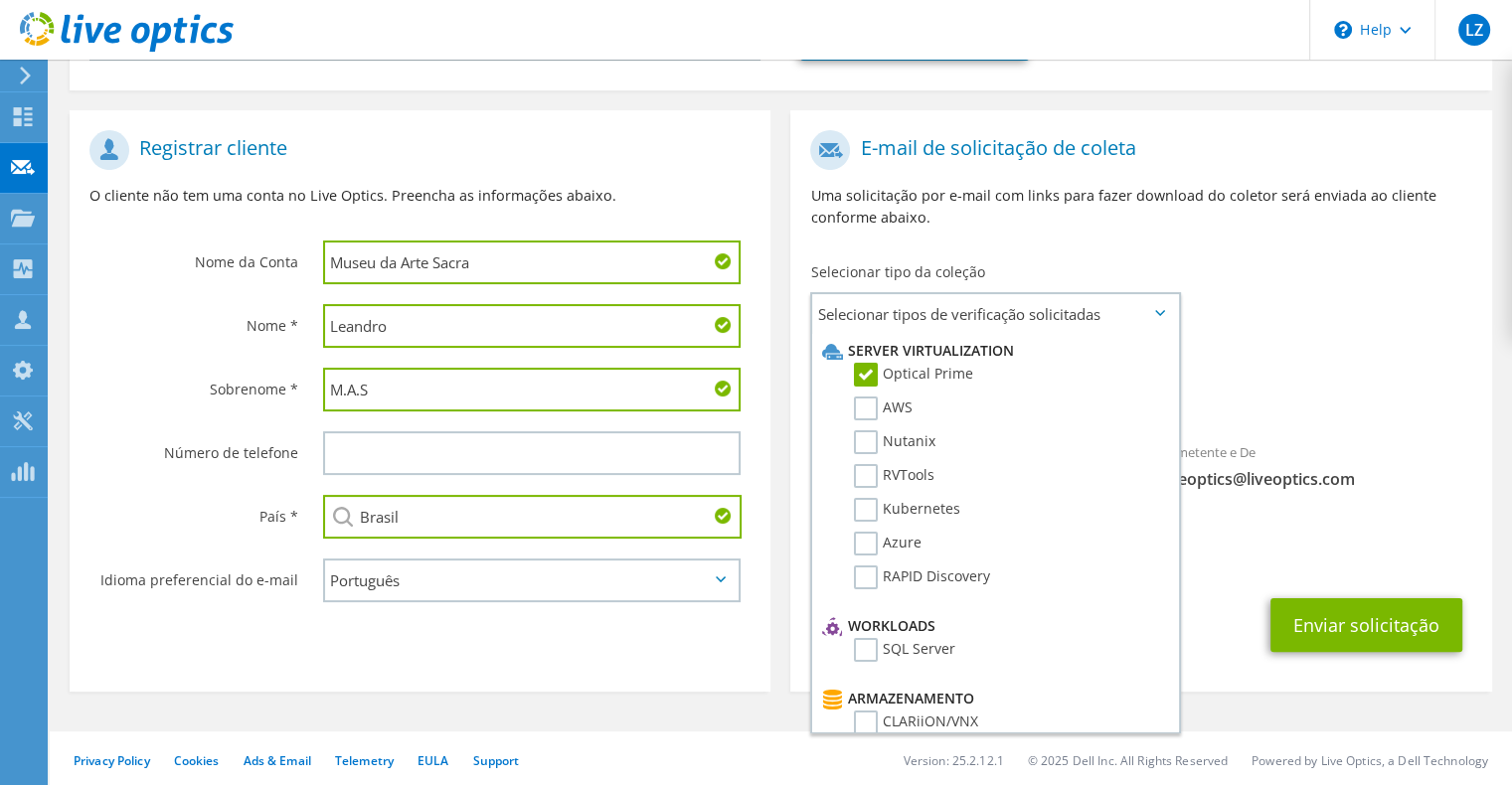 click on "Coleções solicitadas
Nenhuma verificação selecionada
Optical Prime" at bounding box center [1140, 382] 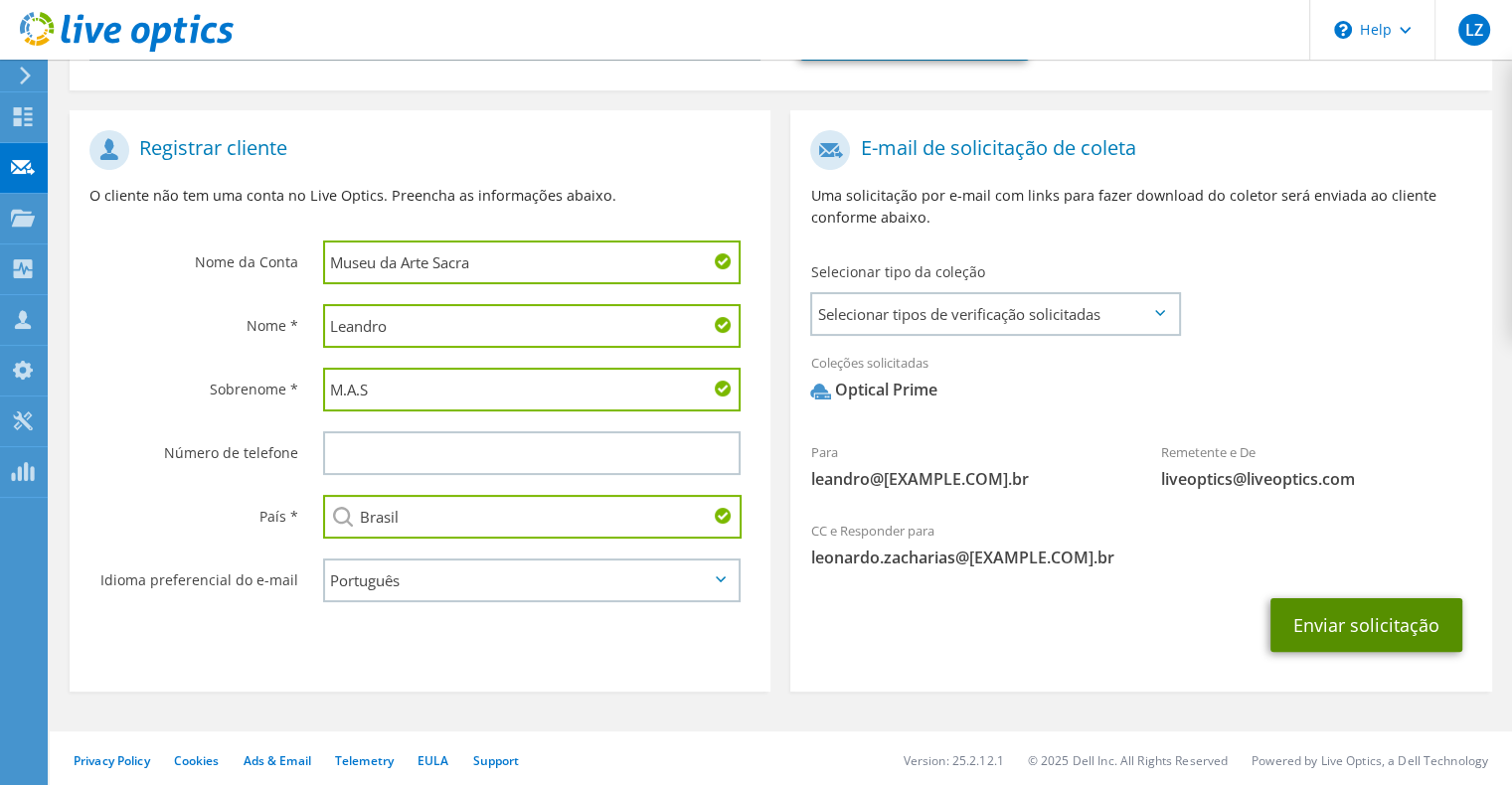 click on "Enviar solicitação" at bounding box center [1366, 625] 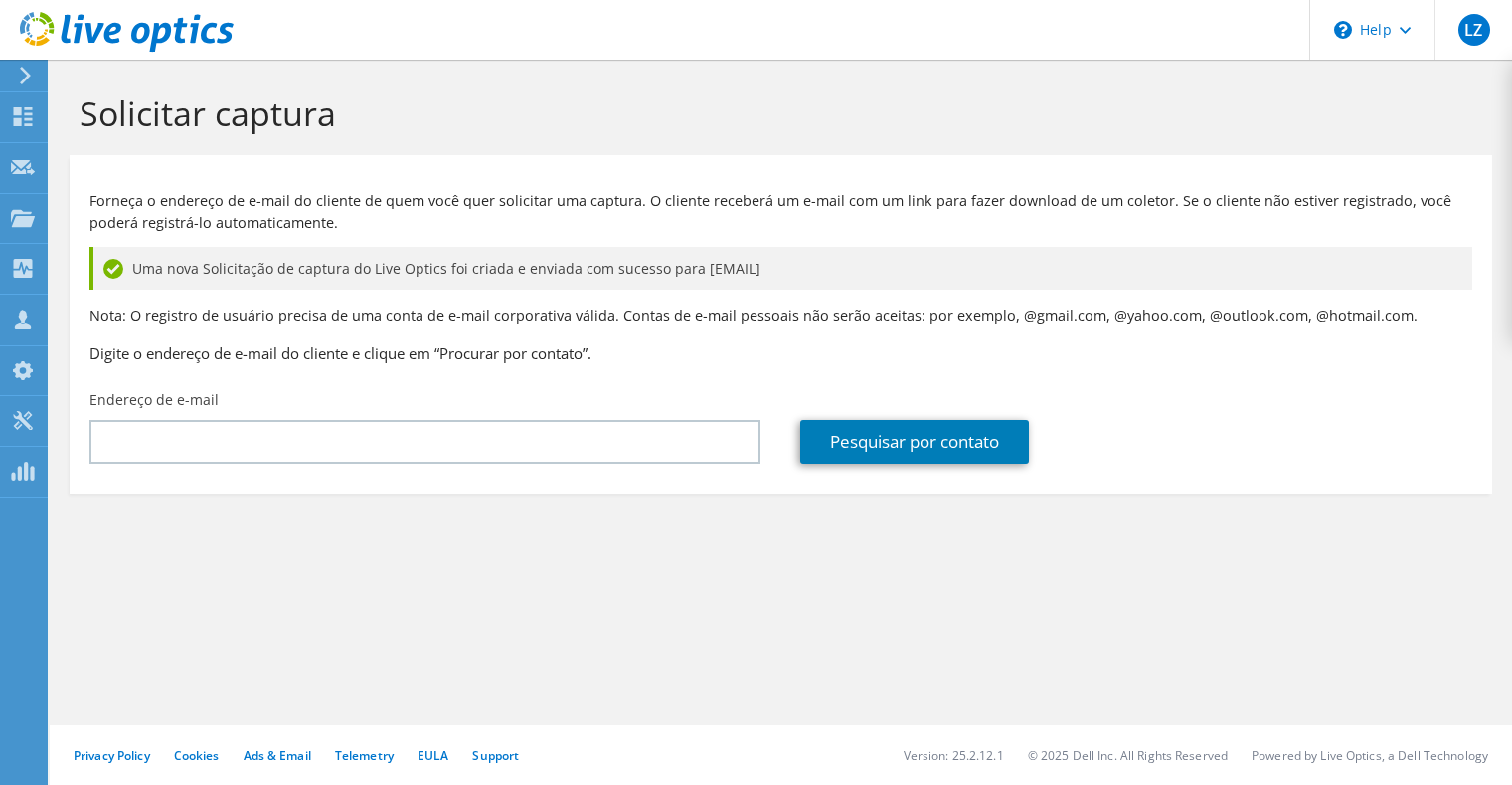 scroll, scrollTop: 0, scrollLeft: 0, axis: both 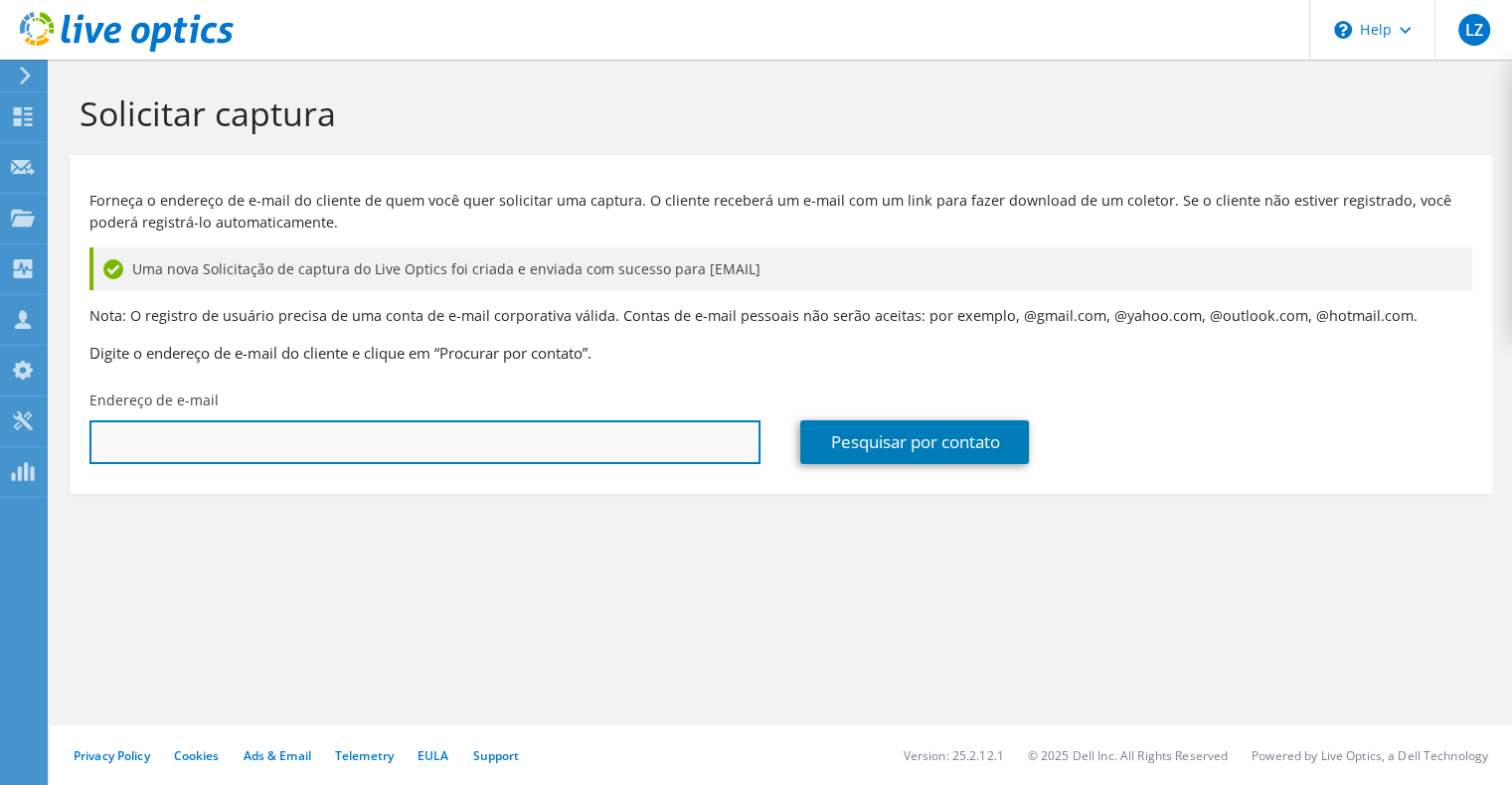 click at bounding box center (424, 442) 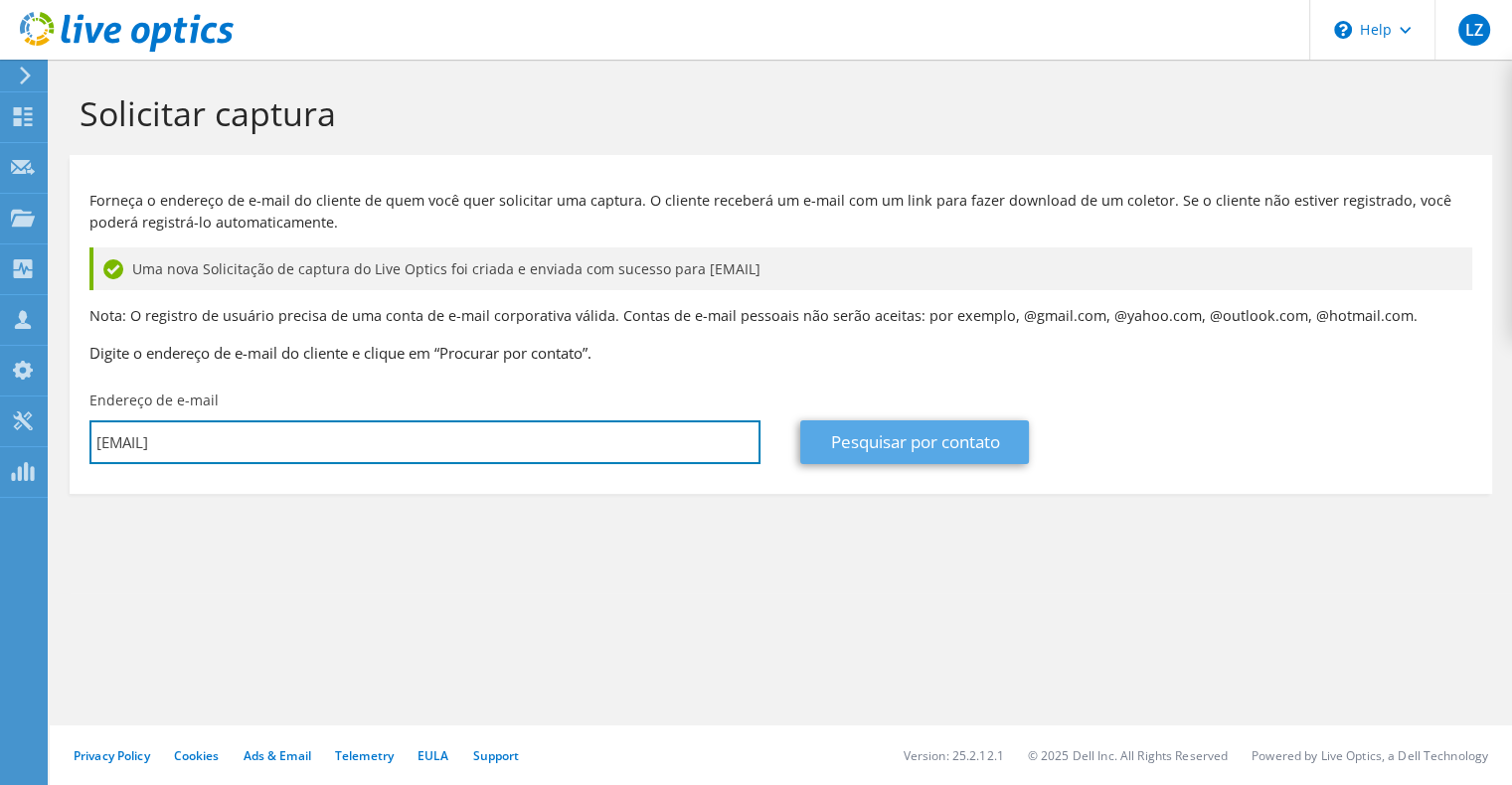 type on "[EMAIL]" 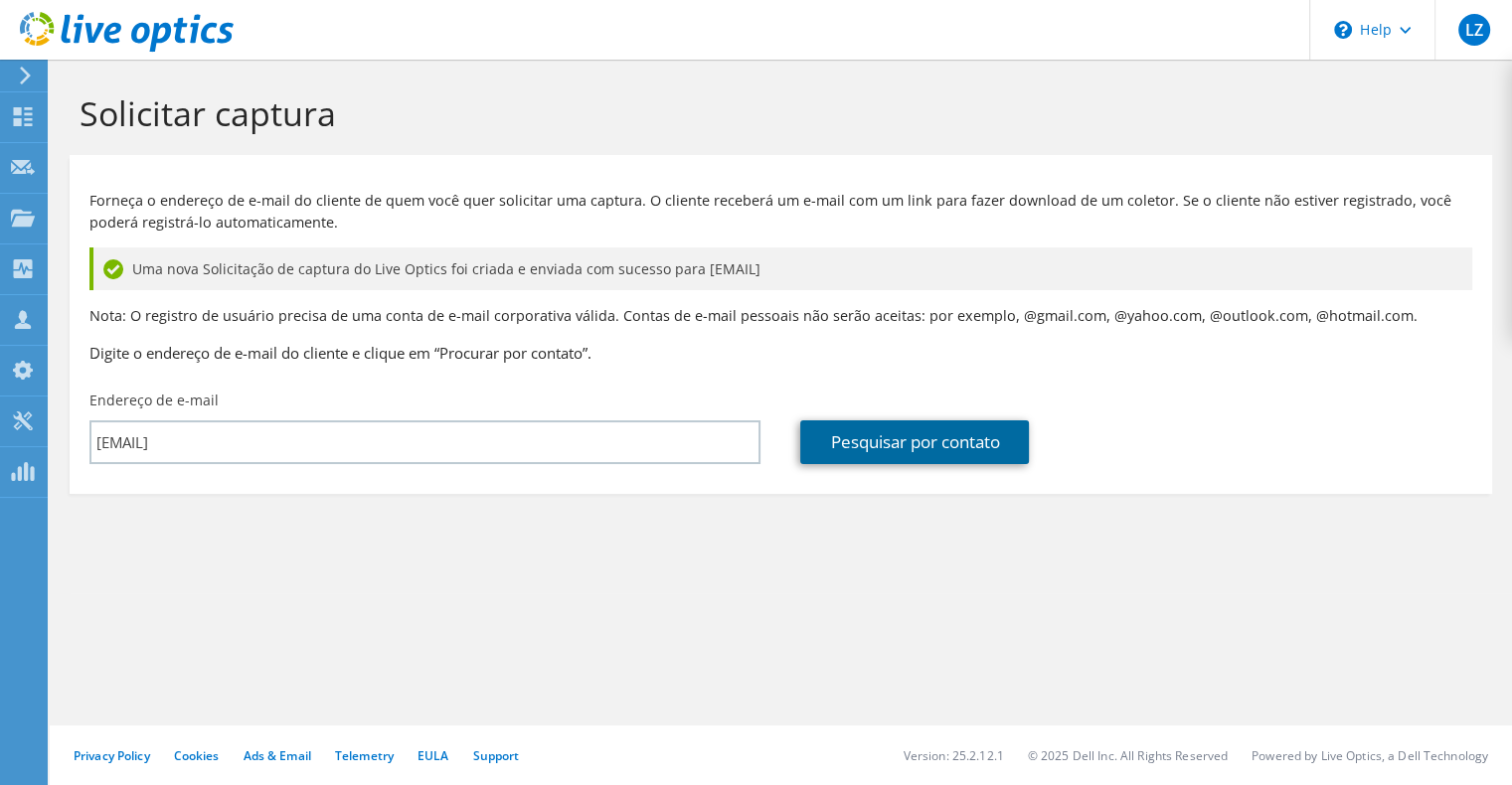 click on "Pesquisar por contato" at bounding box center [915, 442] 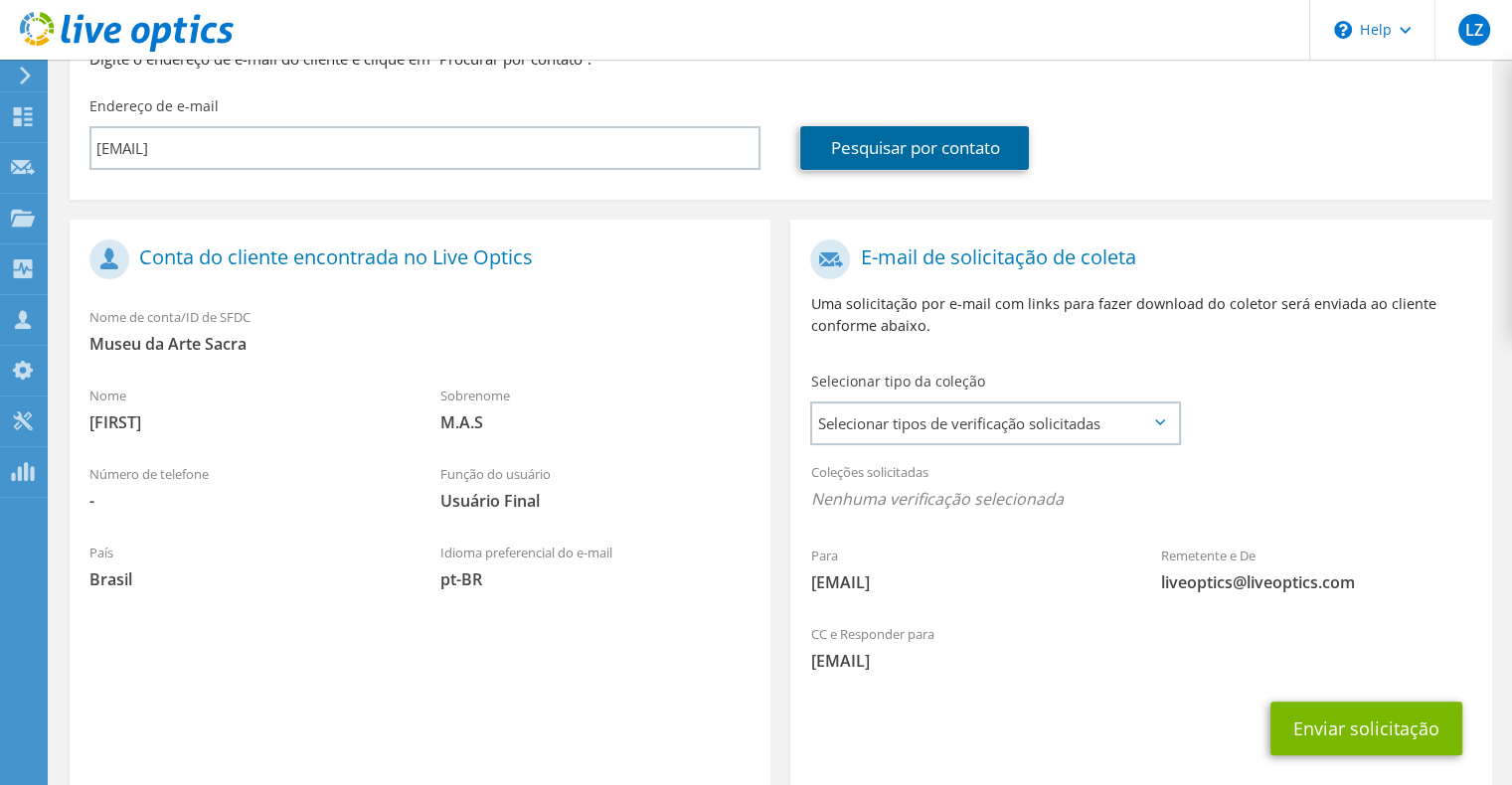 scroll, scrollTop: 298, scrollLeft: 0, axis: vertical 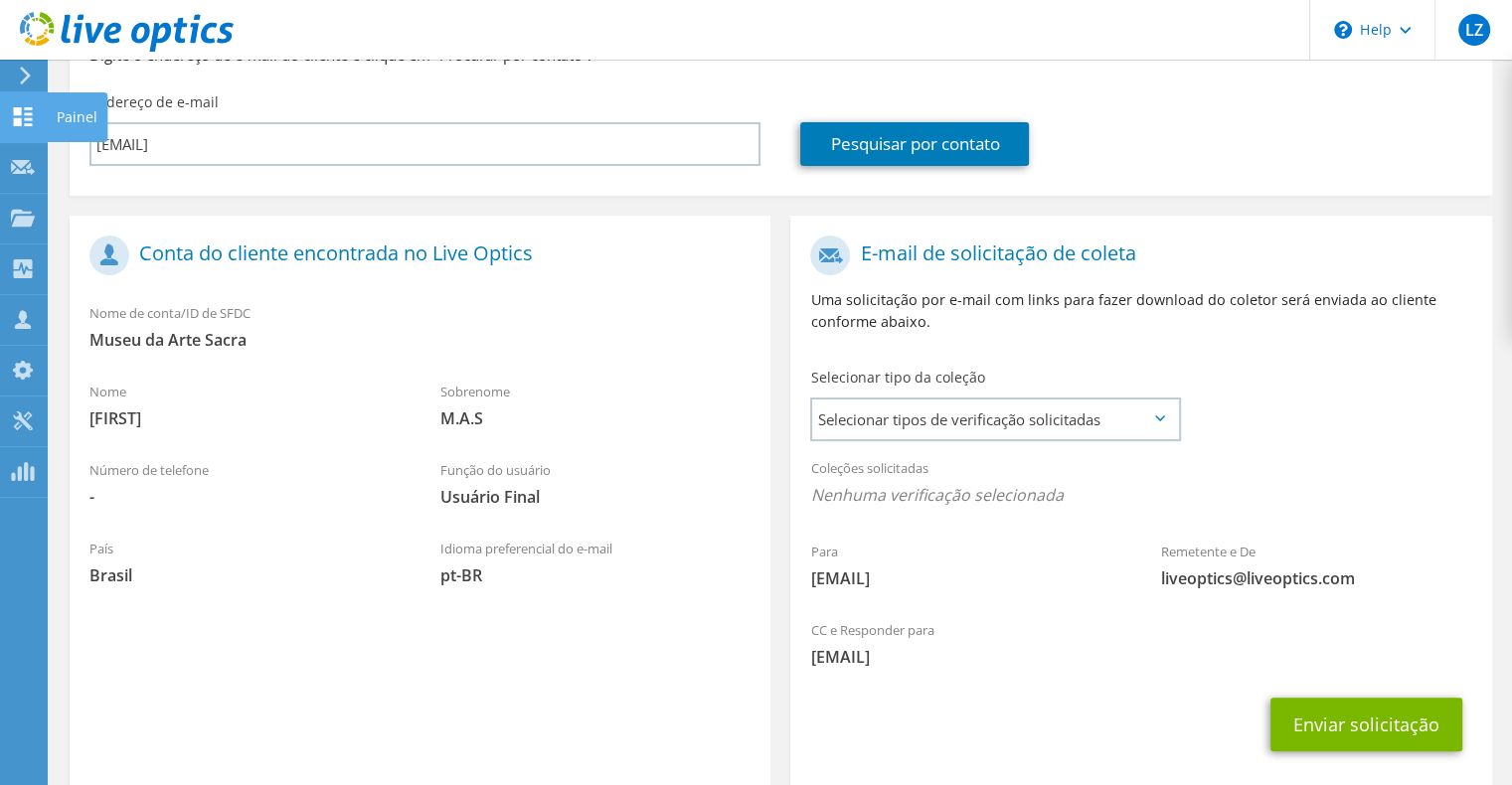 click 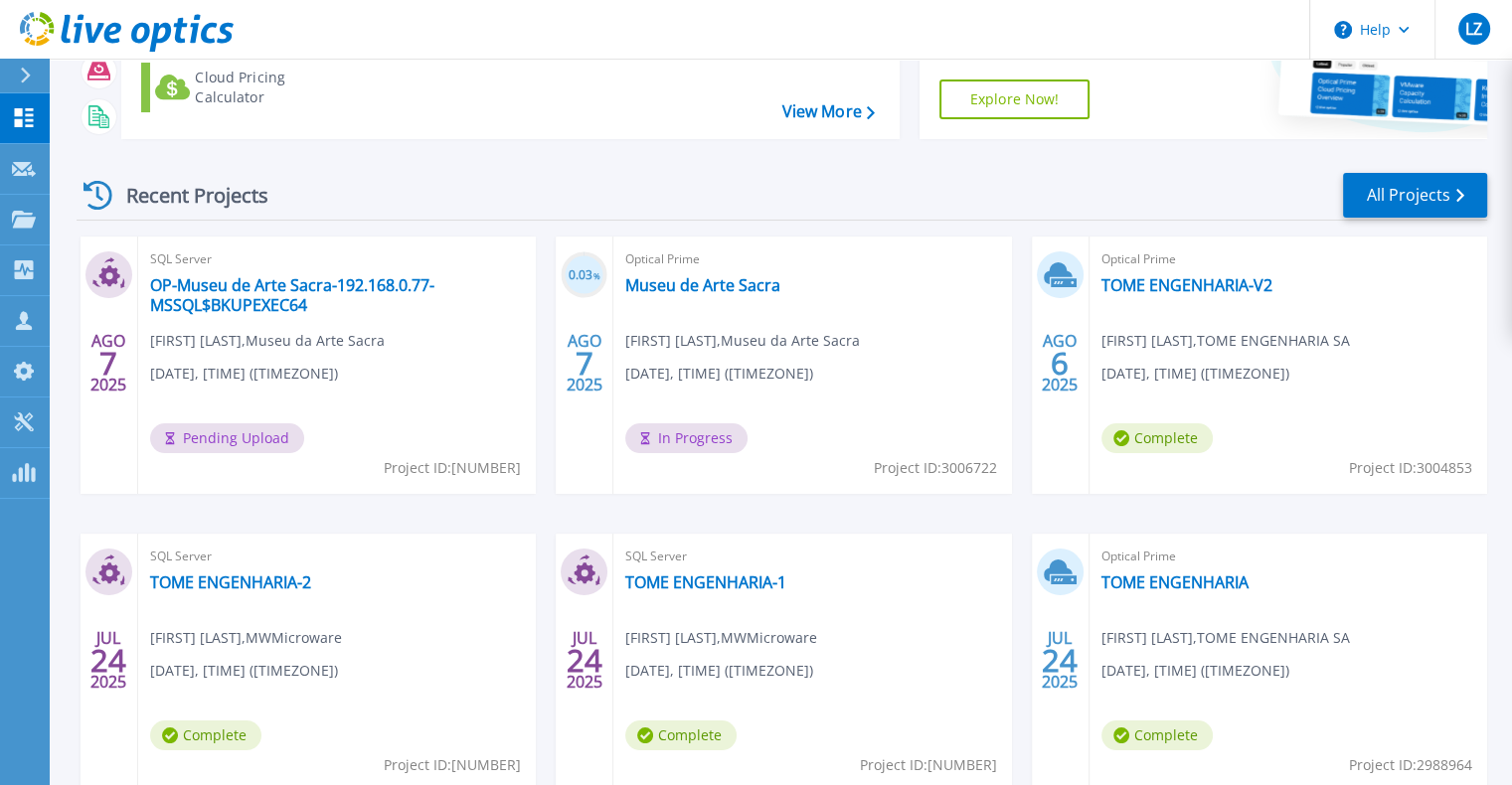 scroll, scrollTop: 195, scrollLeft: 0, axis: vertical 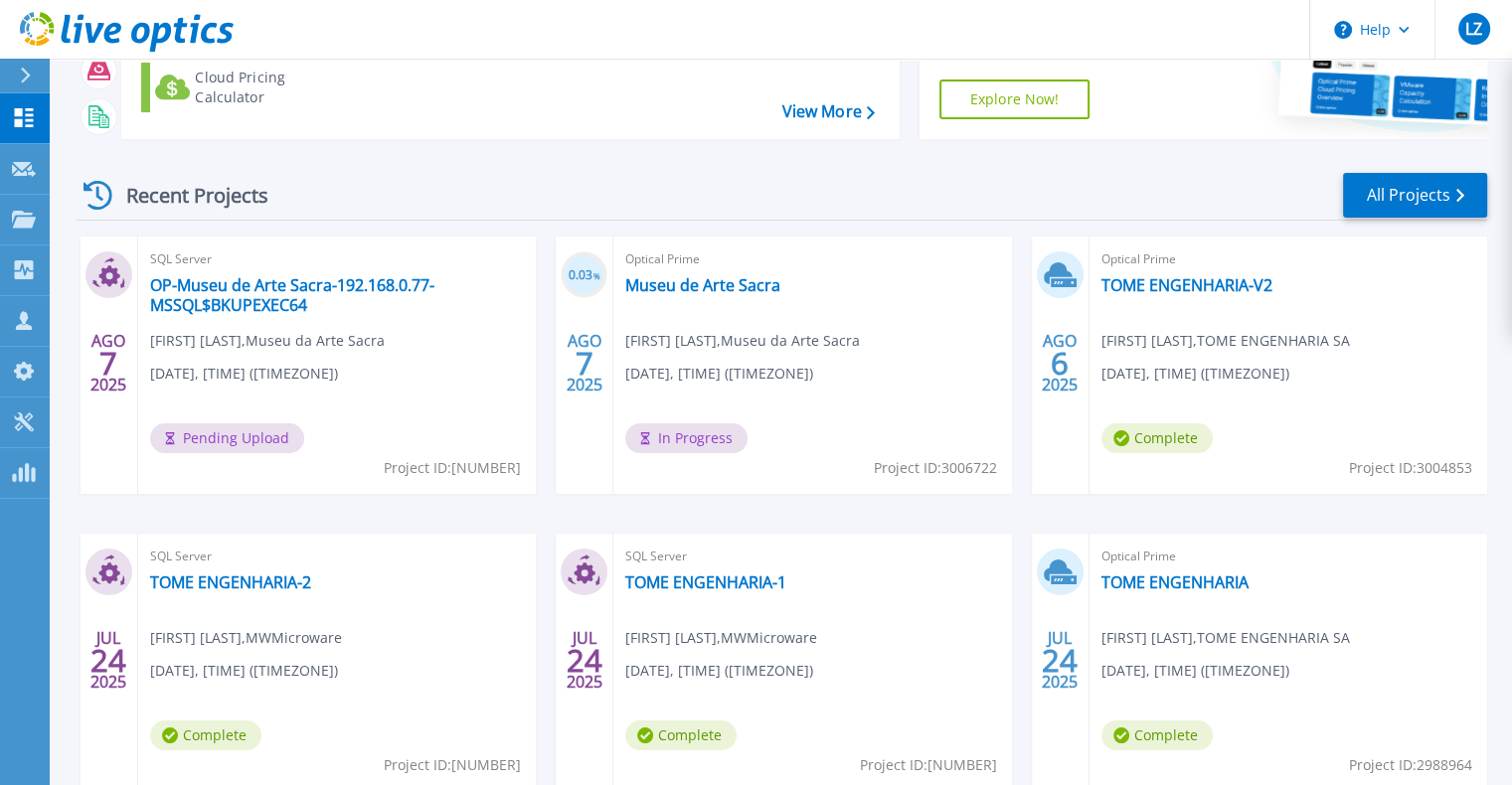 click on "Recent Projects All Projects" at bounding box center (781, 196) 